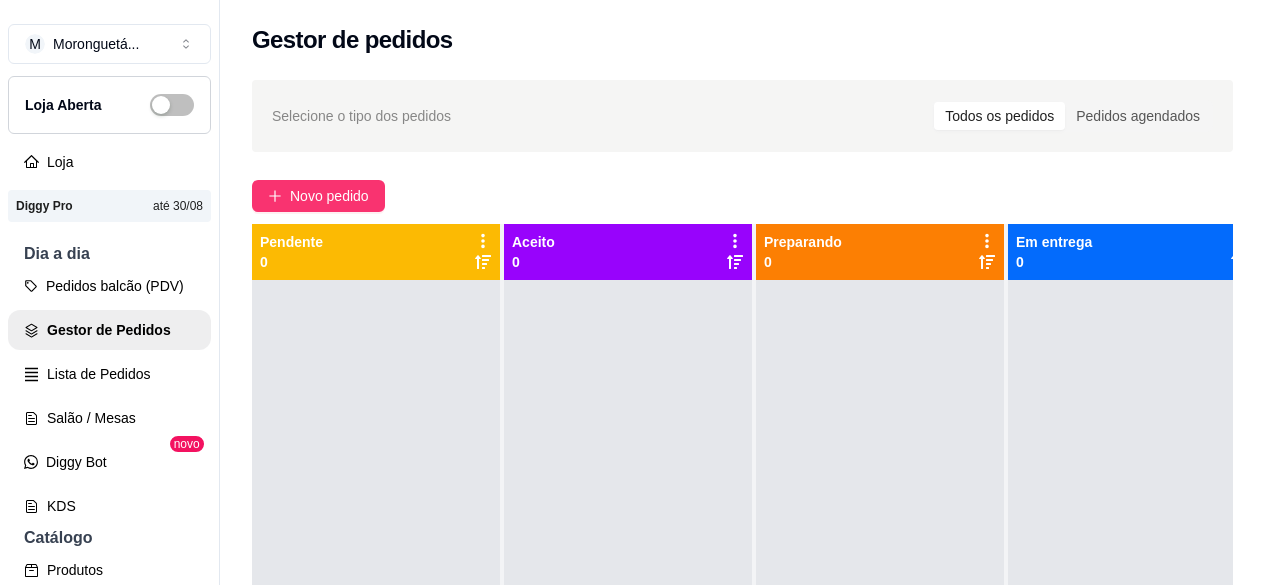 scroll, scrollTop: 0, scrollLeft: 0, axis: both 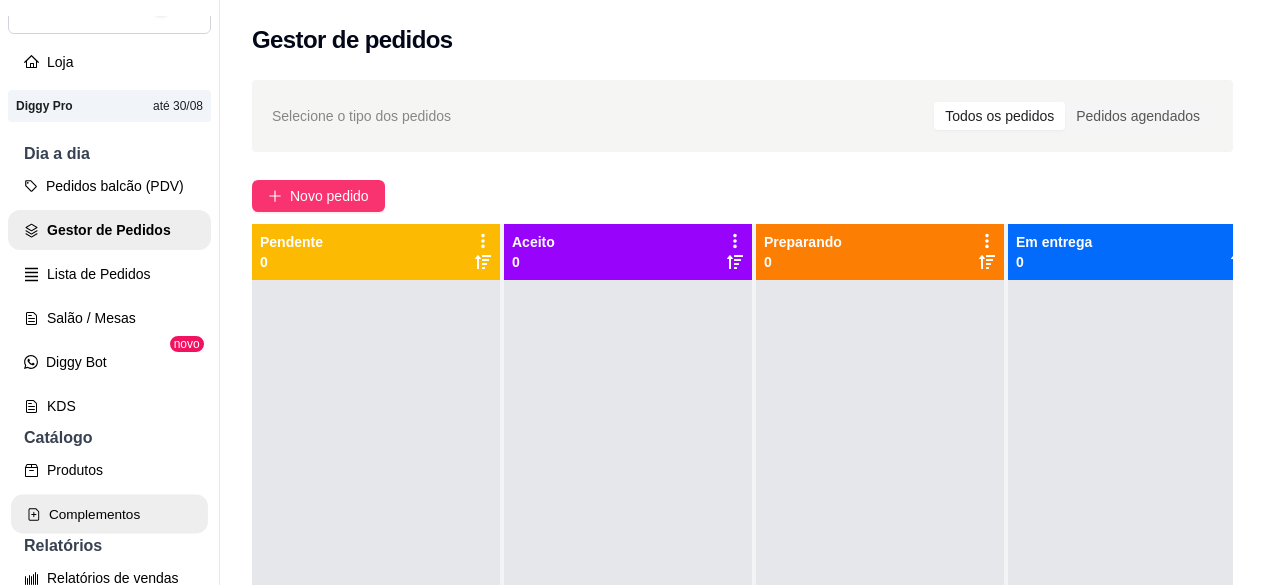 click on "Complementos" at bounding box center (109, 514) 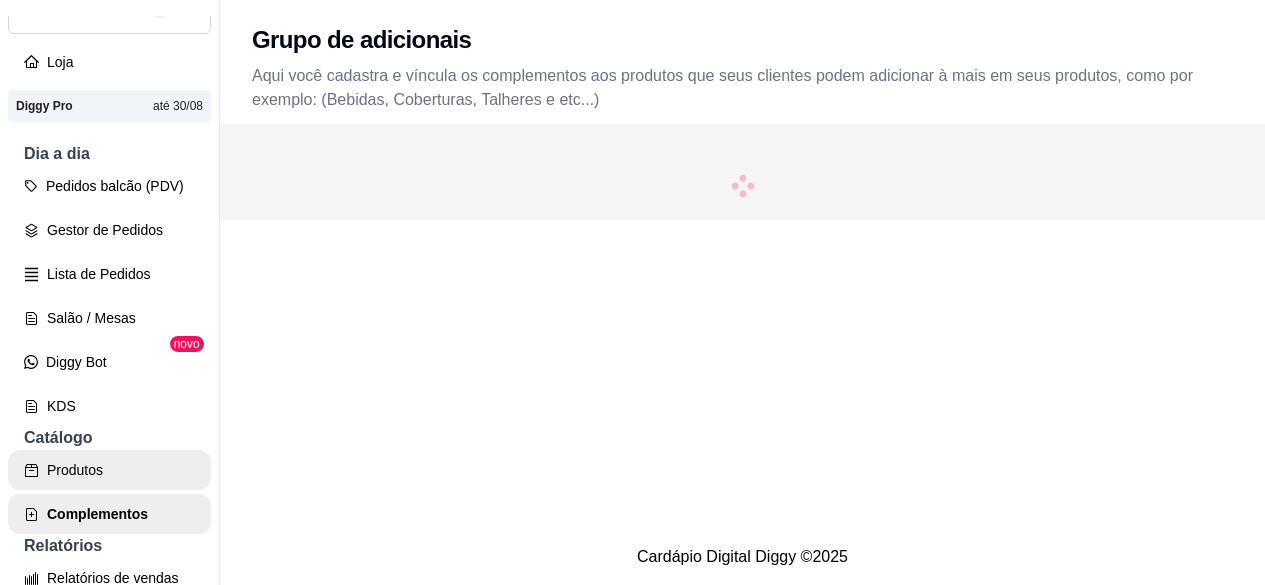 click on "Produtos" at bounding box center [109, 470] 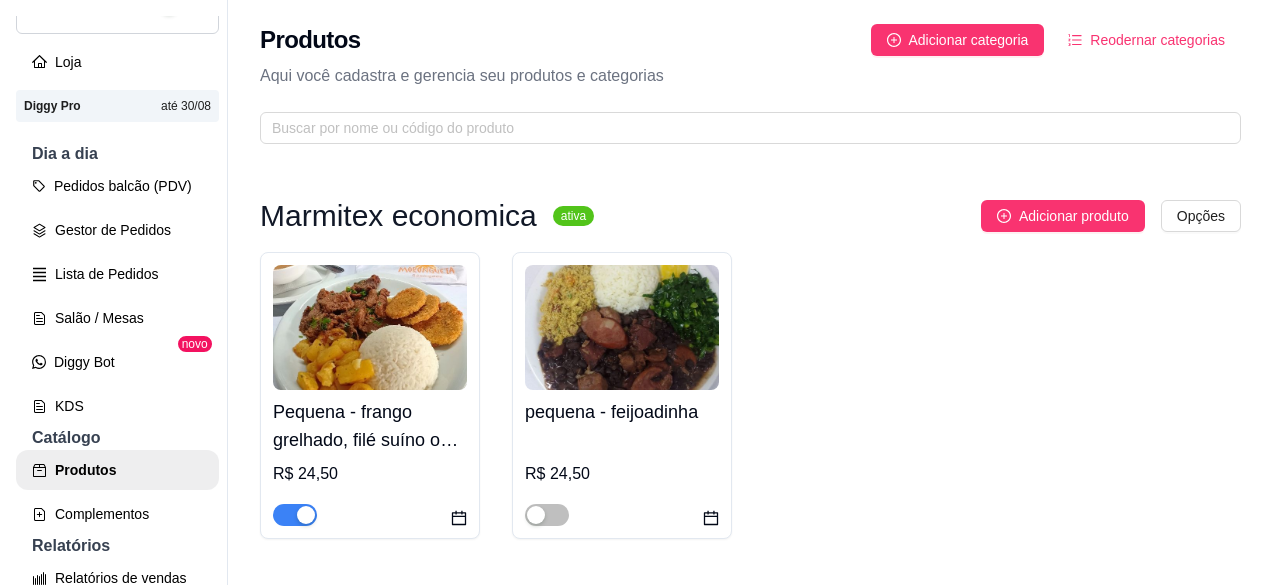 scroll, scrollTop: 300, scrollLeft: 0, axis: vertical 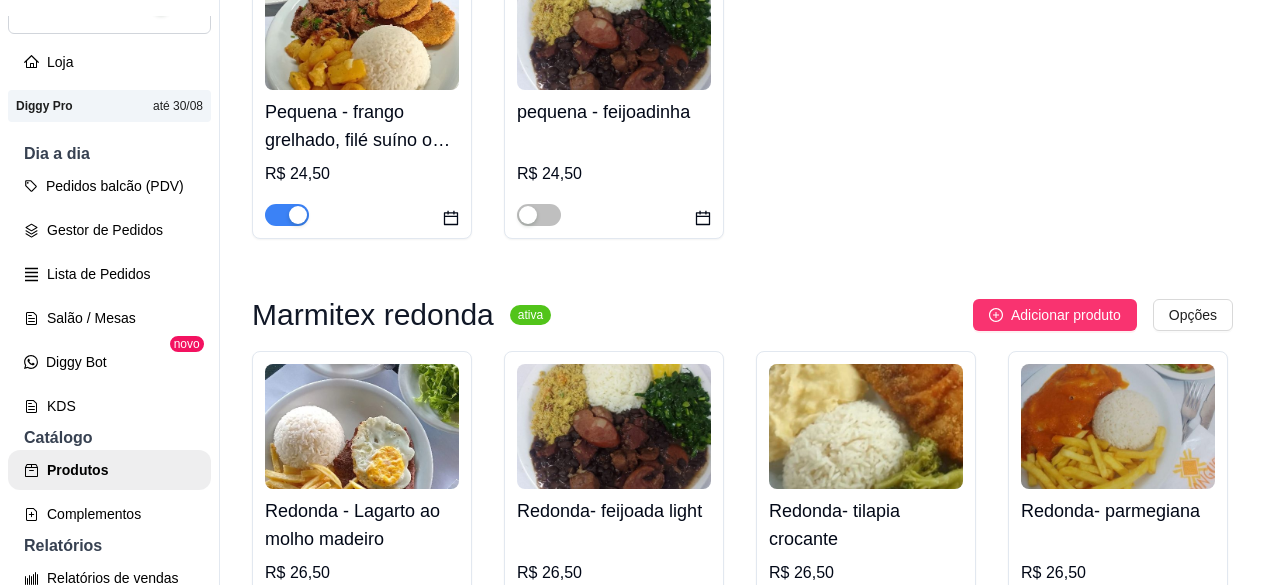 click on "R$ 24,50" at bounding box center [362, 174] 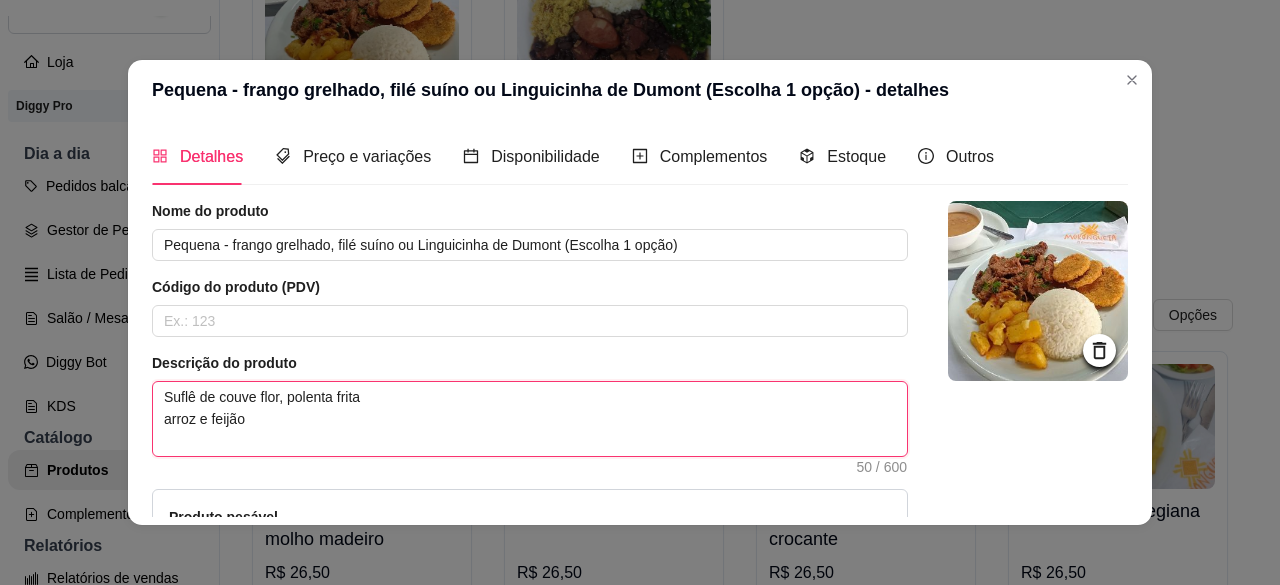 click on "Suflê de couve flor, polenta frita
arroz e feijão" at bounding box center [530, 419] 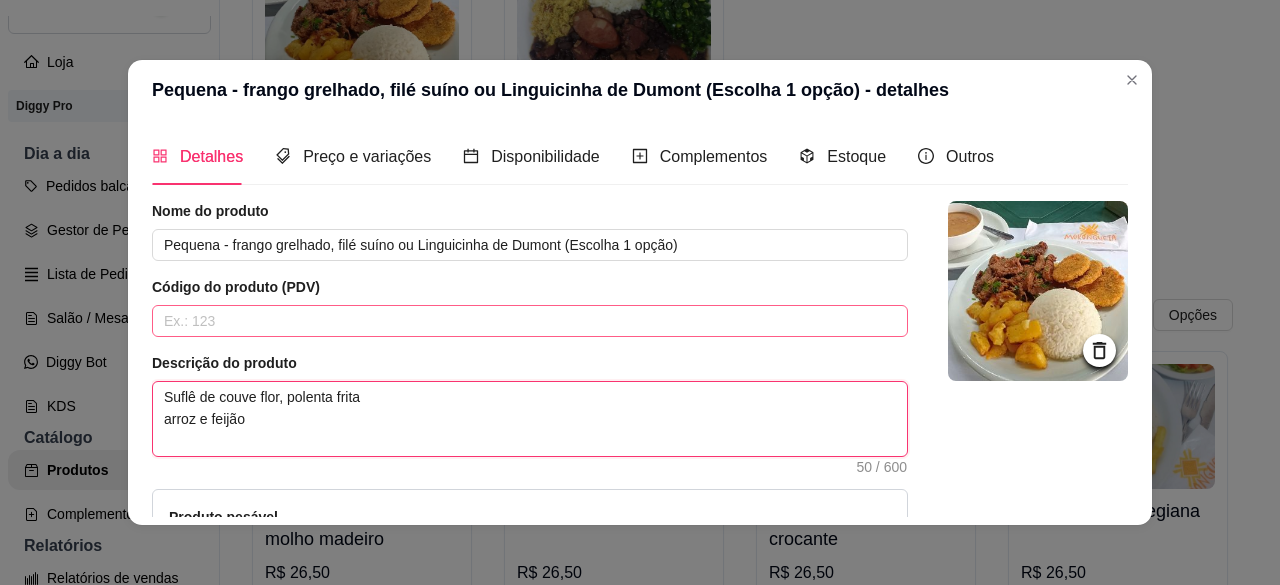 paste on "Batata palha, tempur" 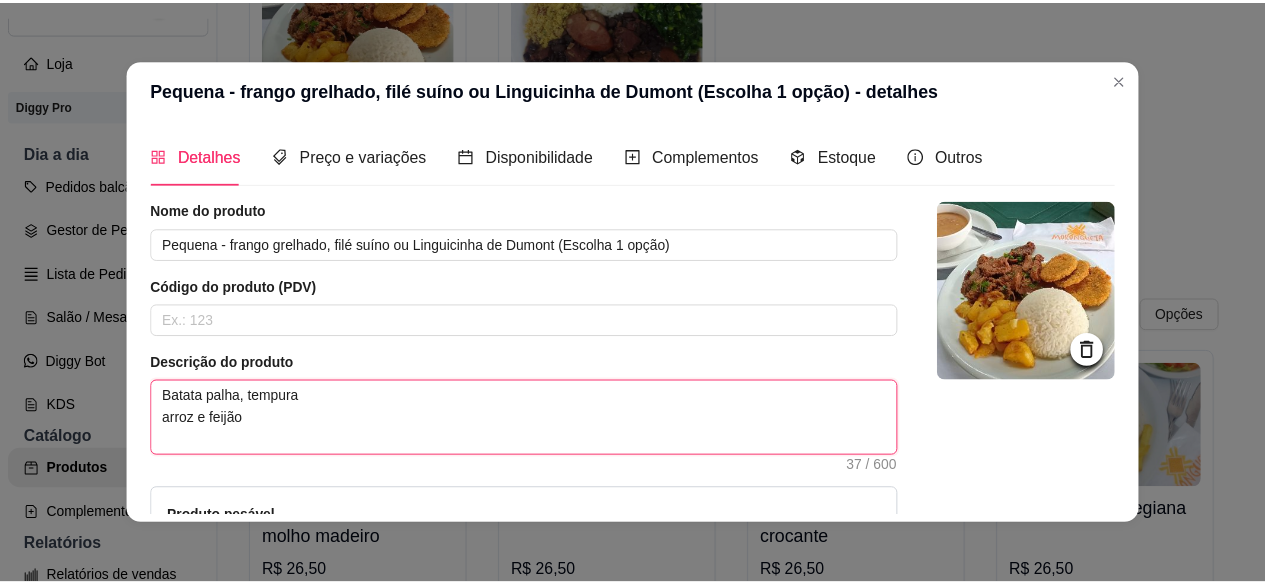 scroll, scrollTop: 263, scrollLeft: 0, axis: vertical 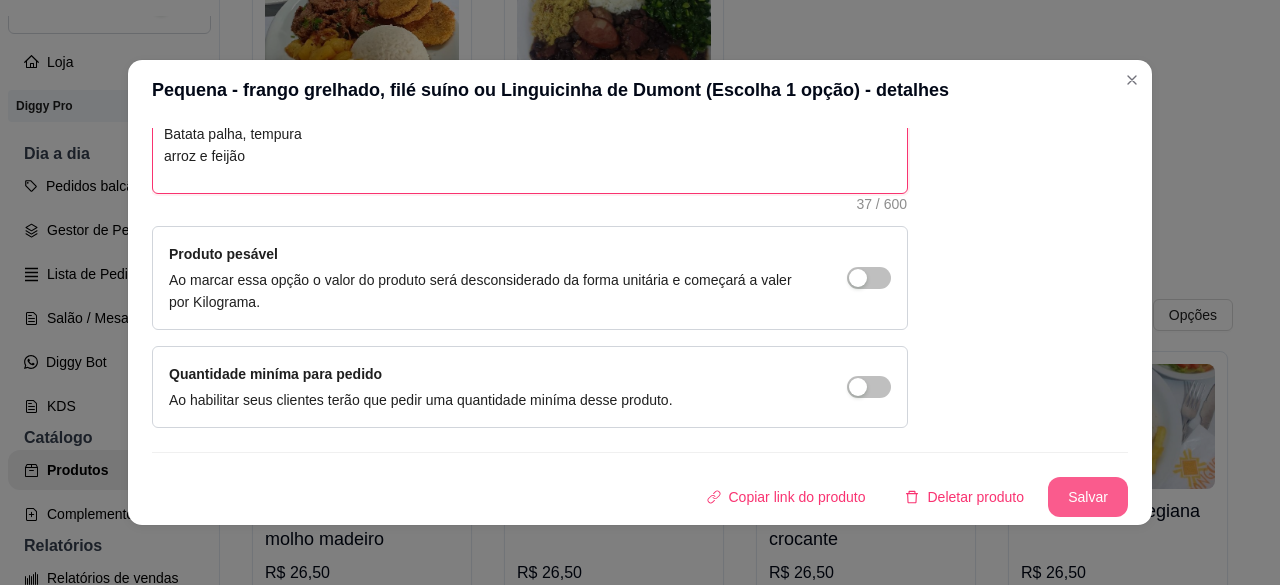 type on "Batata palha, tempura
arroz e feijão" 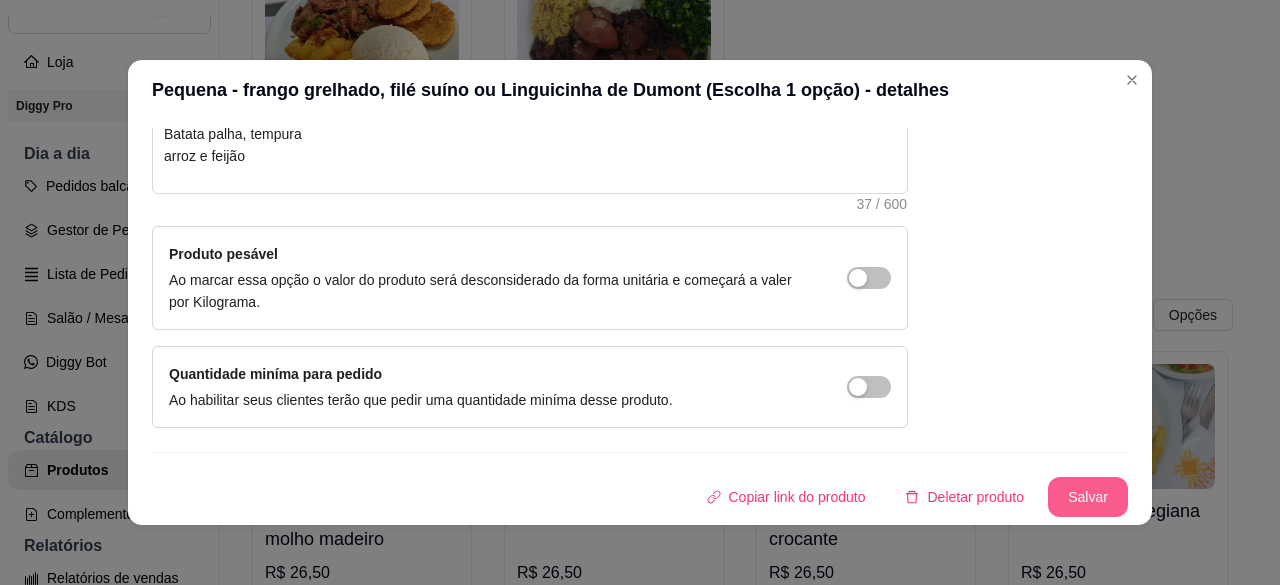 click on "Salvar" at bounding box center (1088, 497) 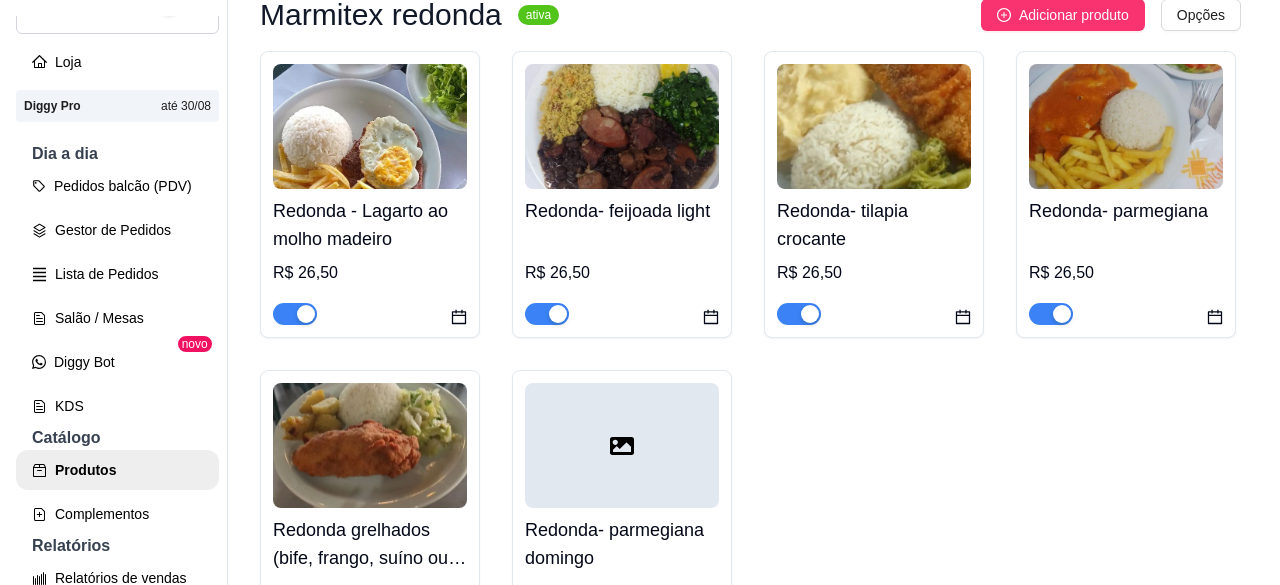 scroll, scrollTop: 700, scrollLeft: 0, axis: vertical 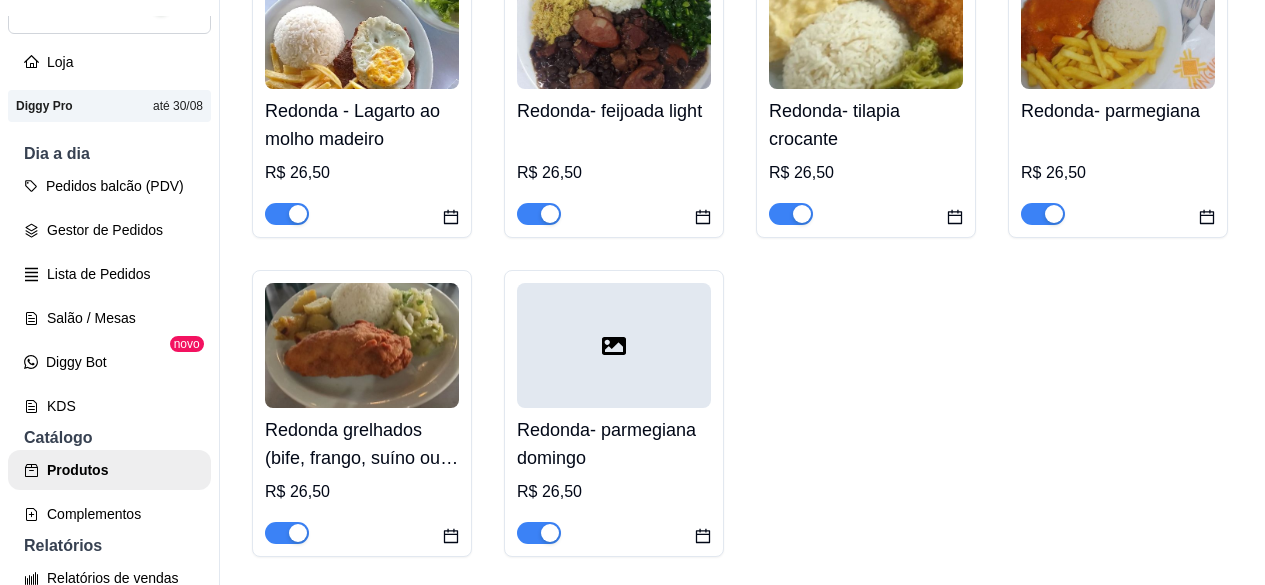 click at bounding box center (362, 26) 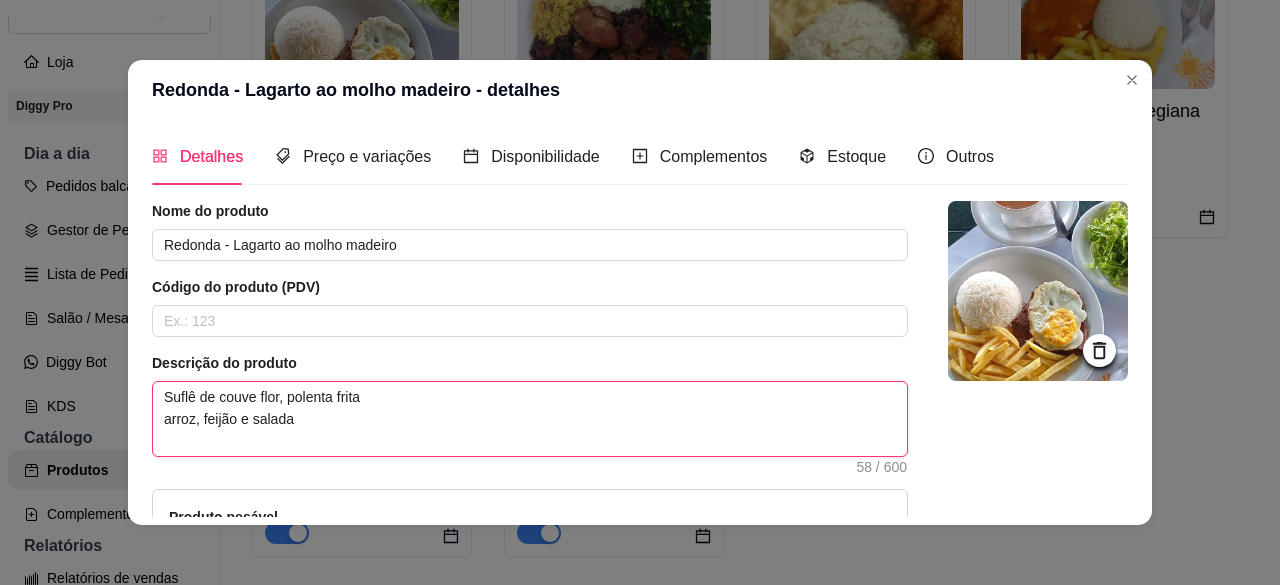 click on "Suflê de couve flor, polenta frita
arroz, feijão e salada" at bounding box center [530, 419] 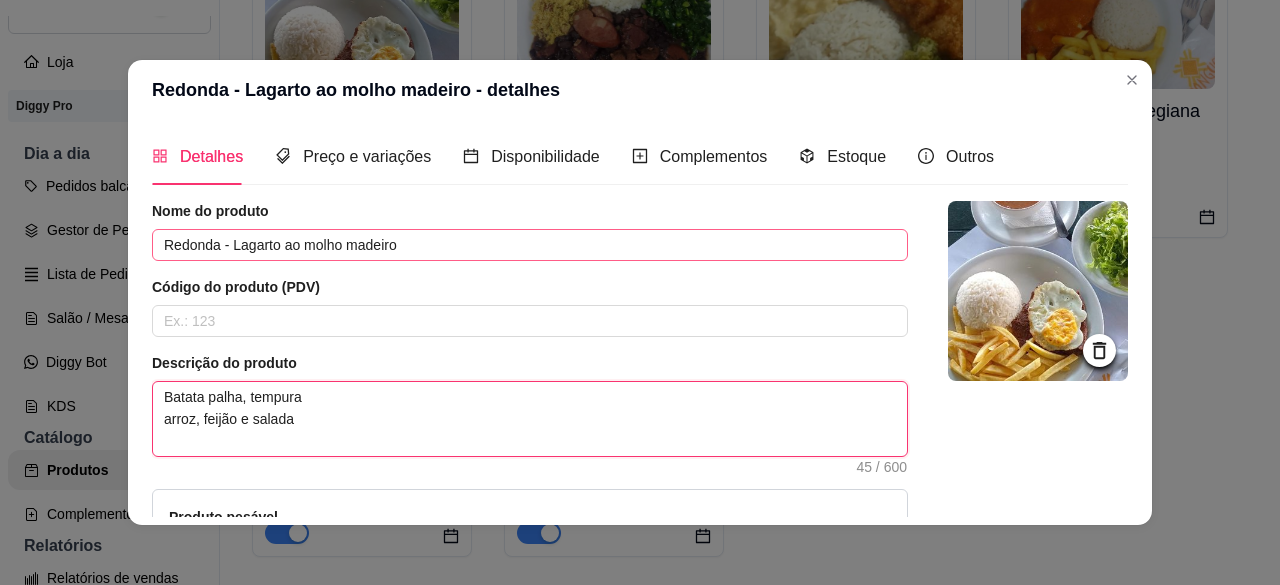 type on "Batata palha, tempura
arroz, feijão e salada" 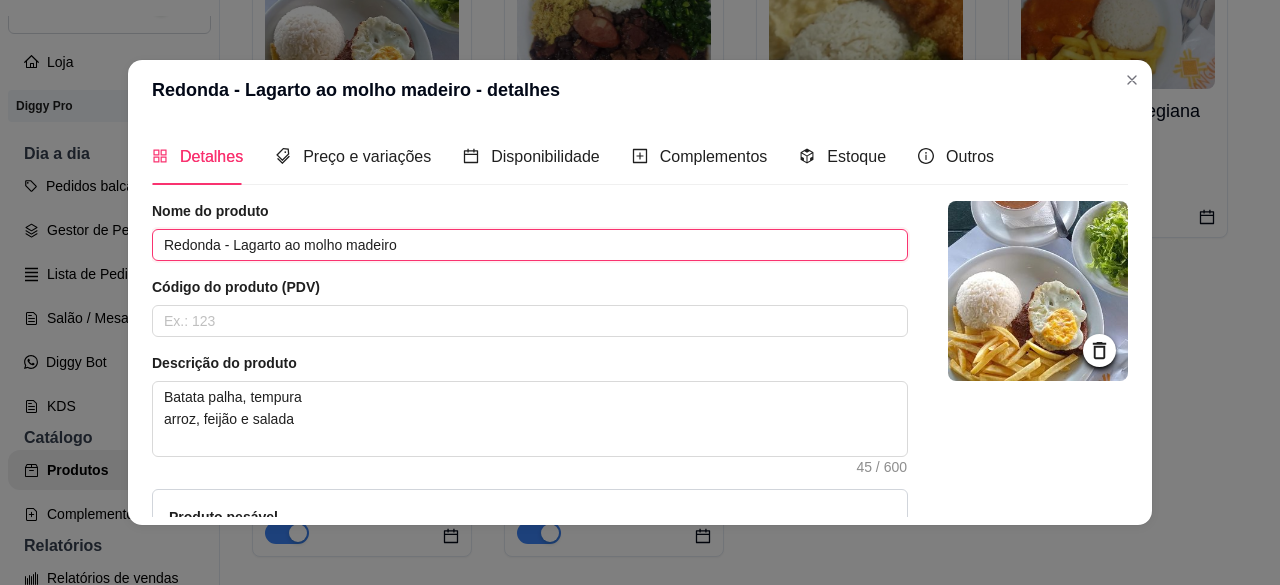 drag, startPoint x: 430, startPoint y: 234, endPoint x: 228, endPoint y: 226, distance: 202.15836 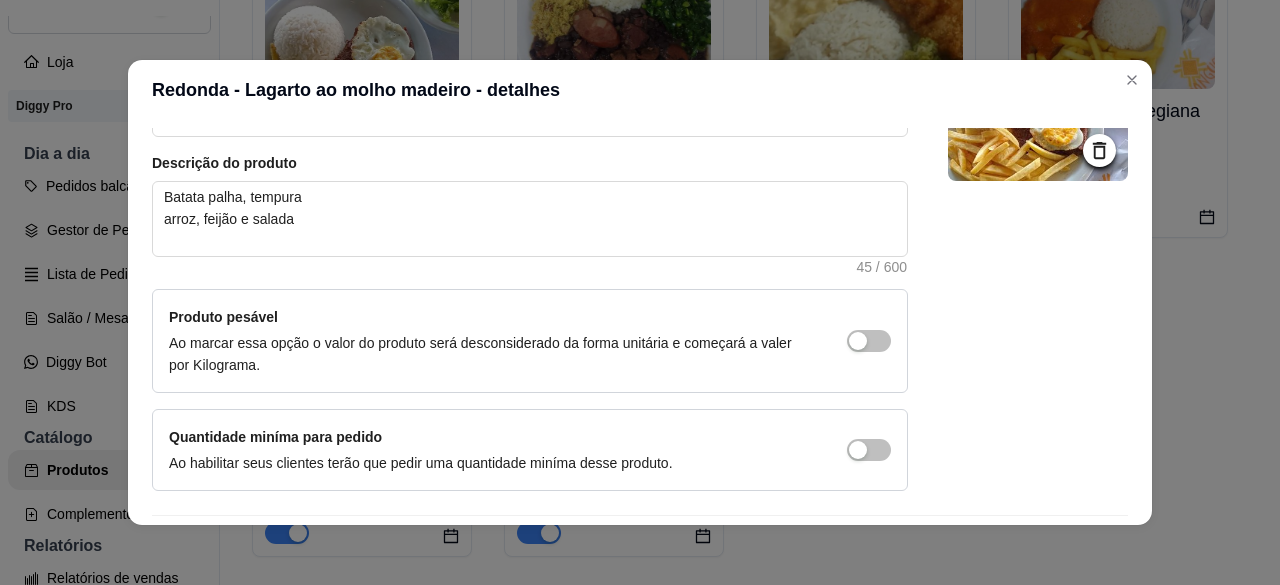 scroll, scrollTop: 263, scrollLeft: 0, axis: vertical 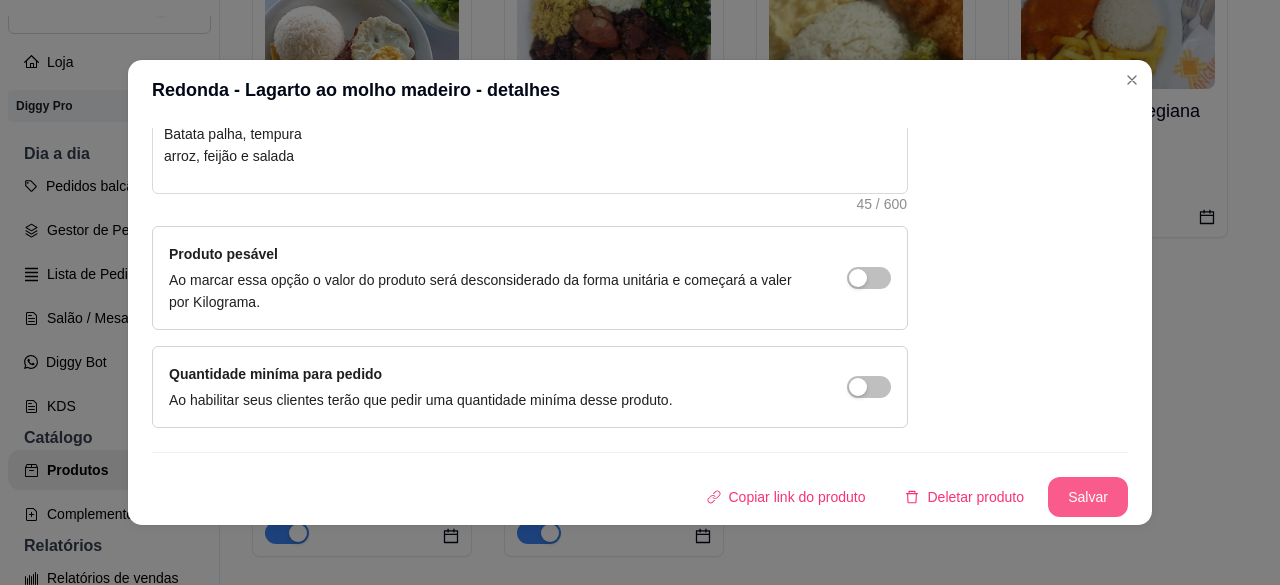 type on "Redonda - Strogonoff" 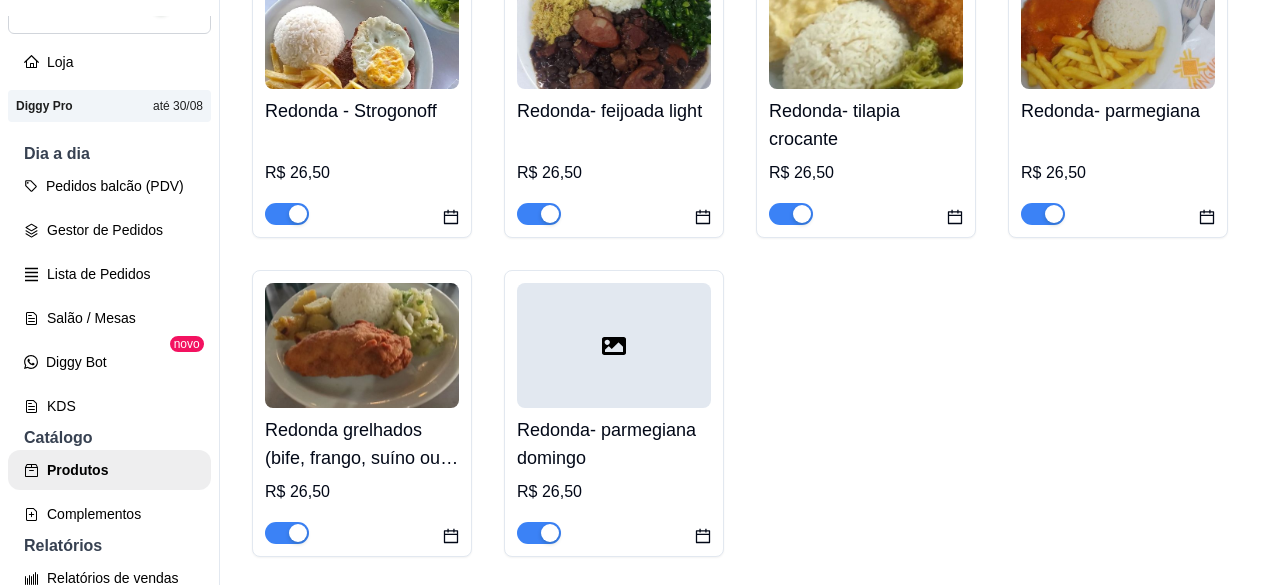 click at bounding box center [362, 345] 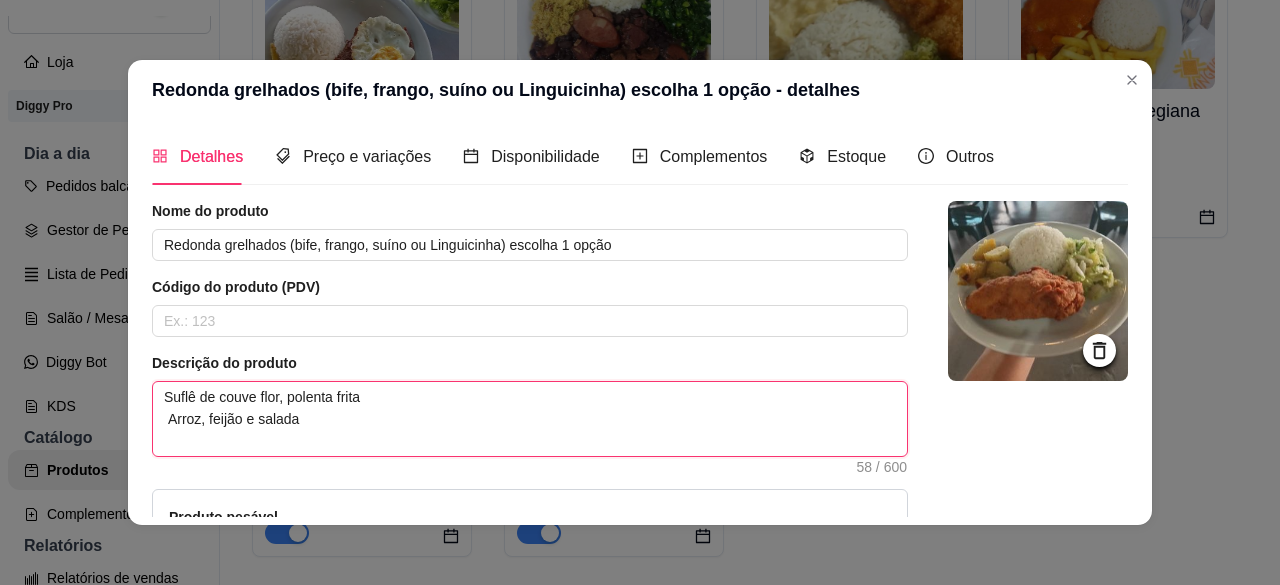 click on "Suflê de couve flor, polenta frita
Arroz, feijão e salada" at bounding box center (530, 419) 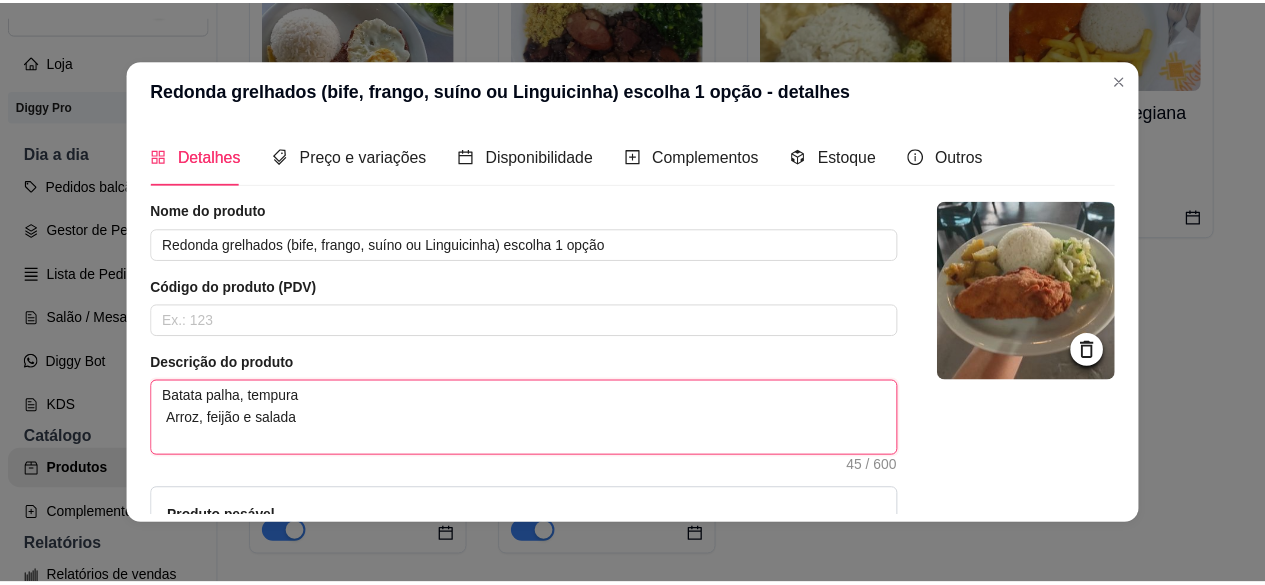 scroll, scrollTop: 263, scrollLeft: 0, axis: vertical 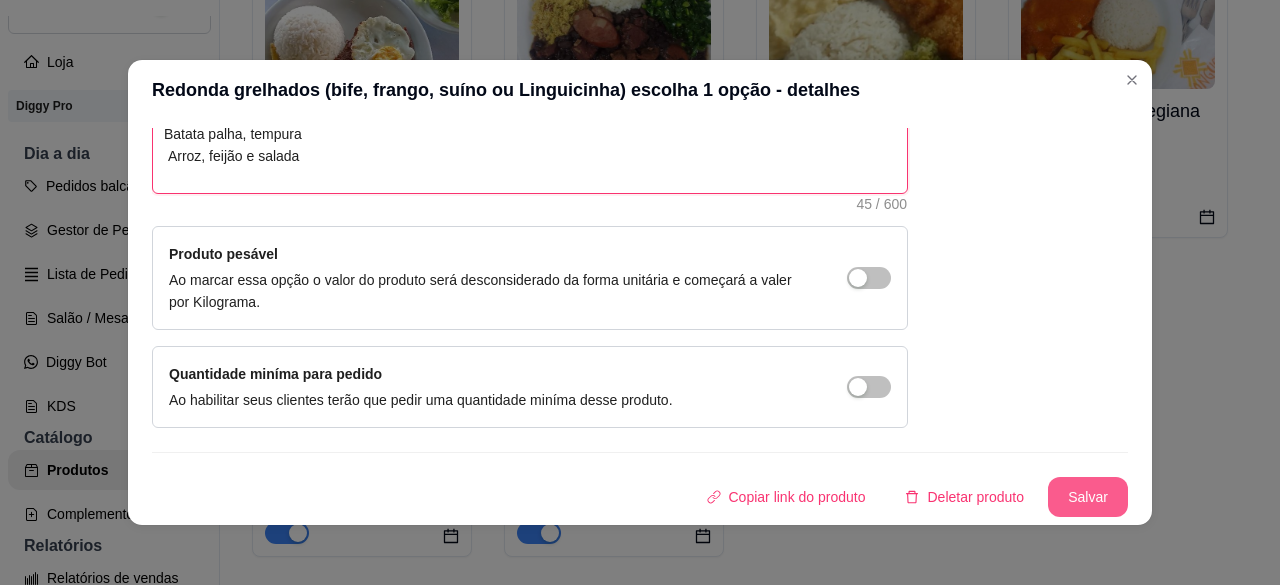 type on "Batata palha, tempura
Arroz, feijão e salada" 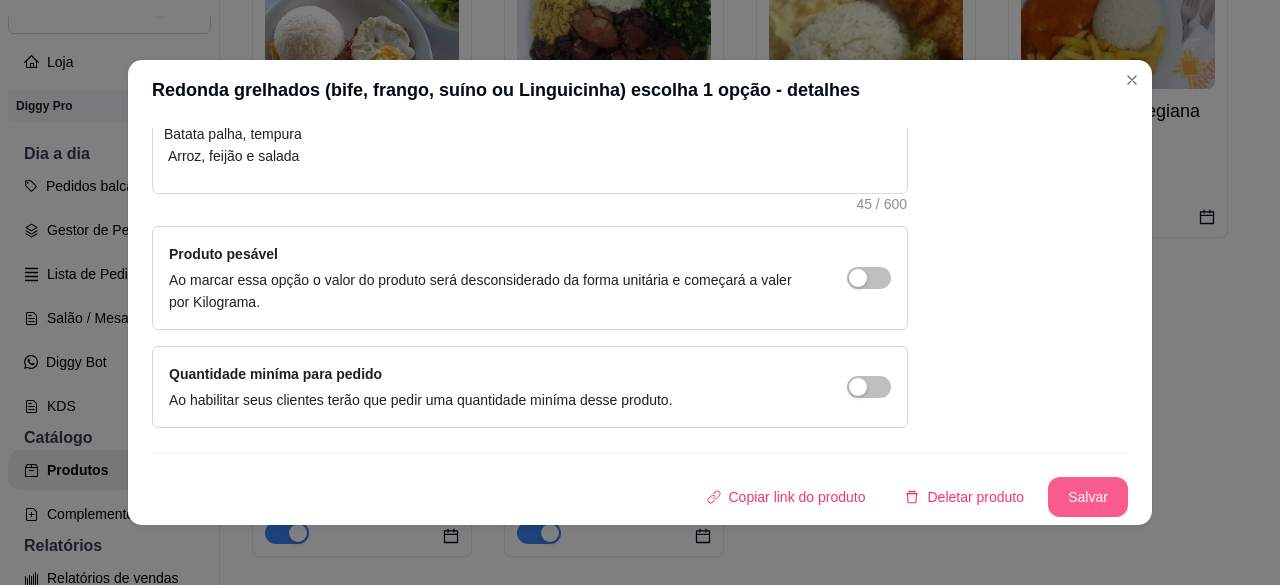 click on "Salvar" at bounding box center [1088, 497] 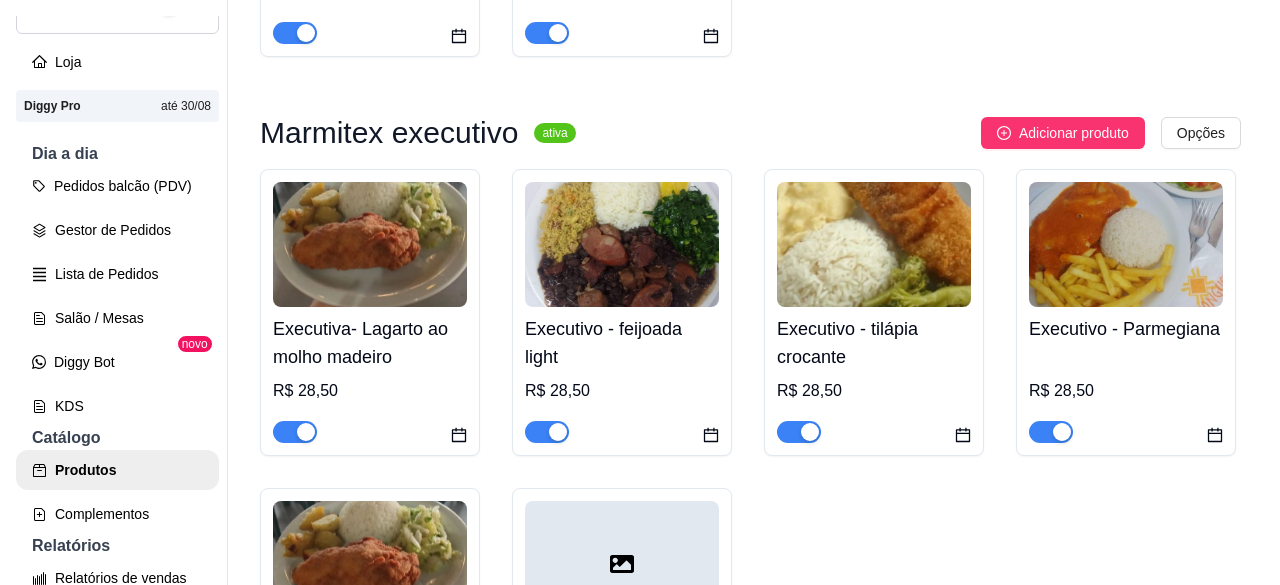 scroll, scrollTop: 1300, scrollLeft: 0, axis: vertical 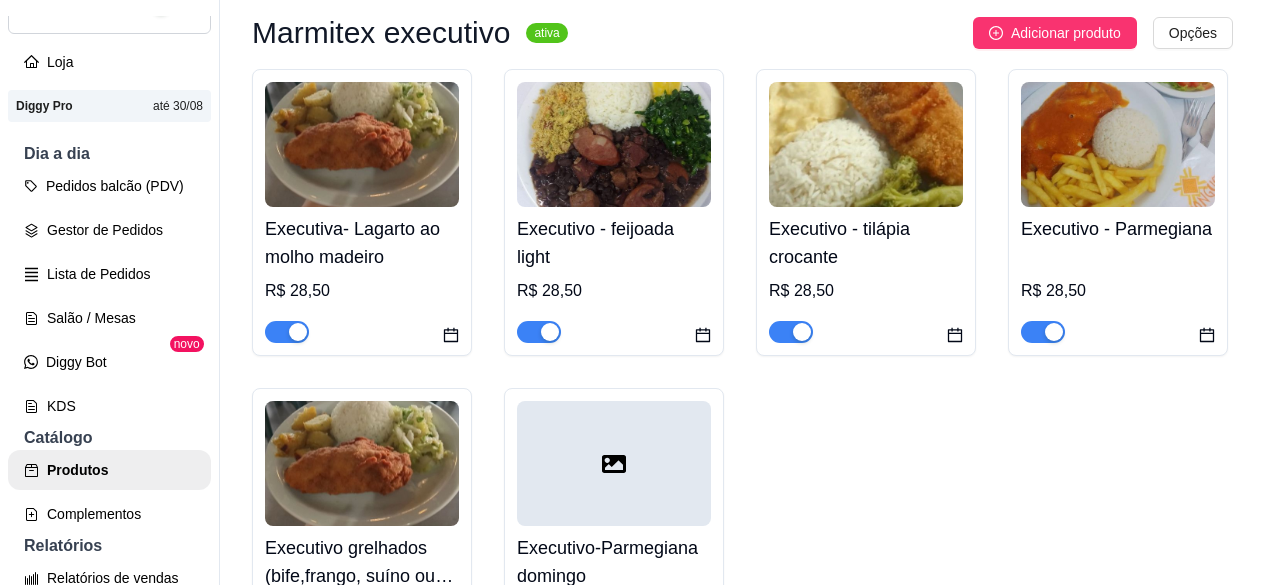 click on "Executiva- Lagarto ao molho madeiro" at bounding box center (362, 243) 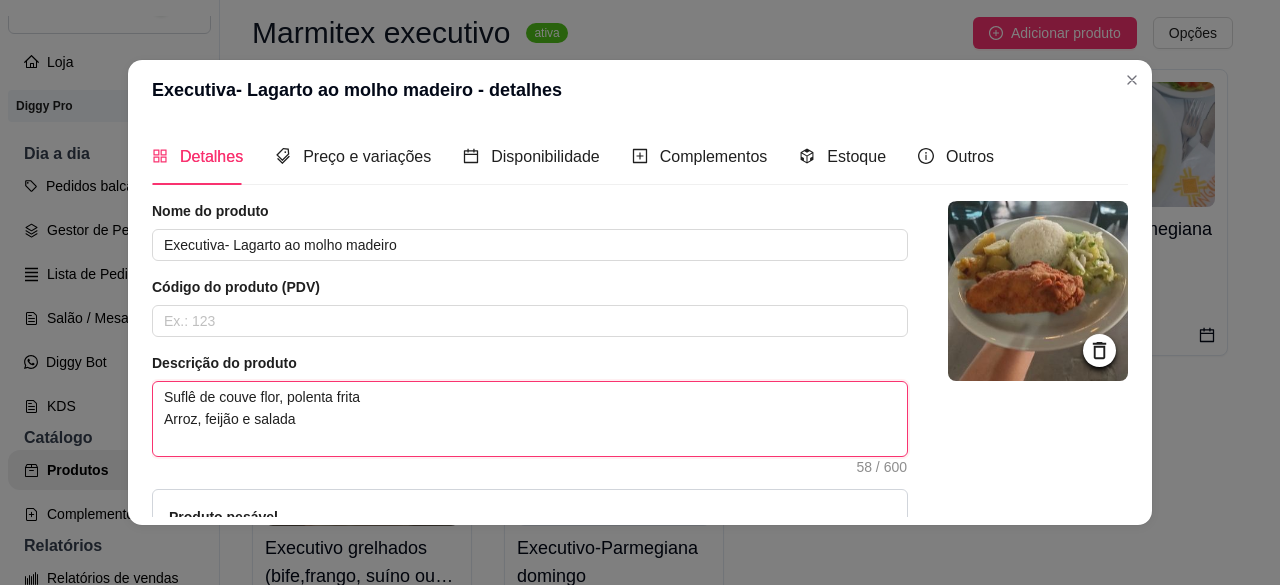 click on "Suflê de couve flor, polenta frita
Arroz, feijão e salada" at bounding box center [530, 419] 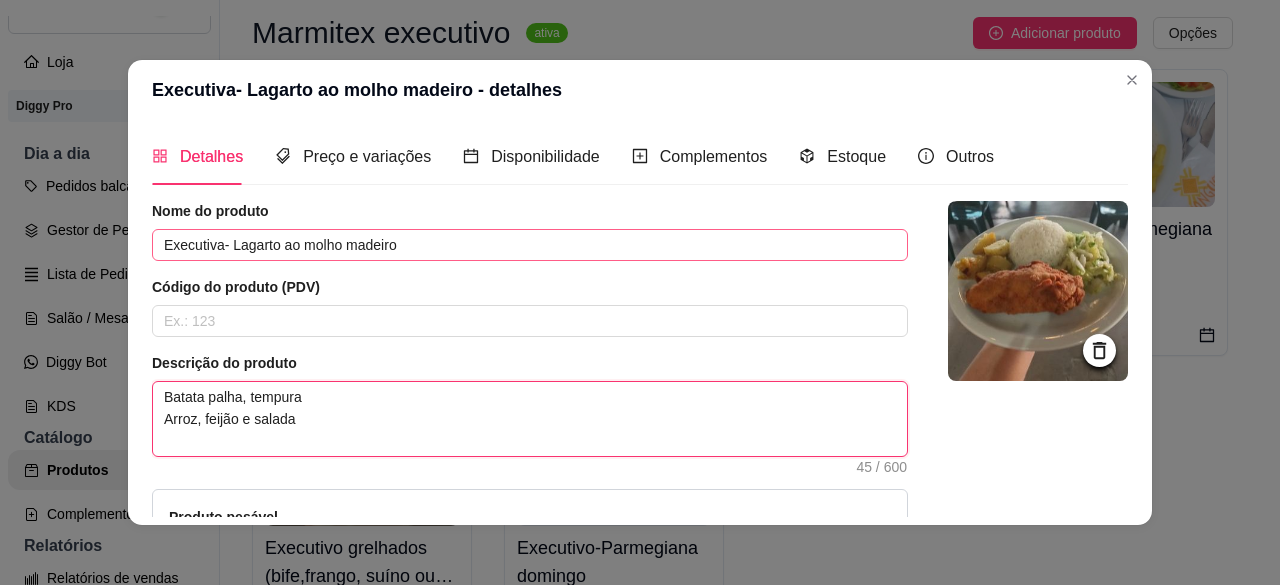 type on "Batata palha, tempura
Arroz, feijão e salada" 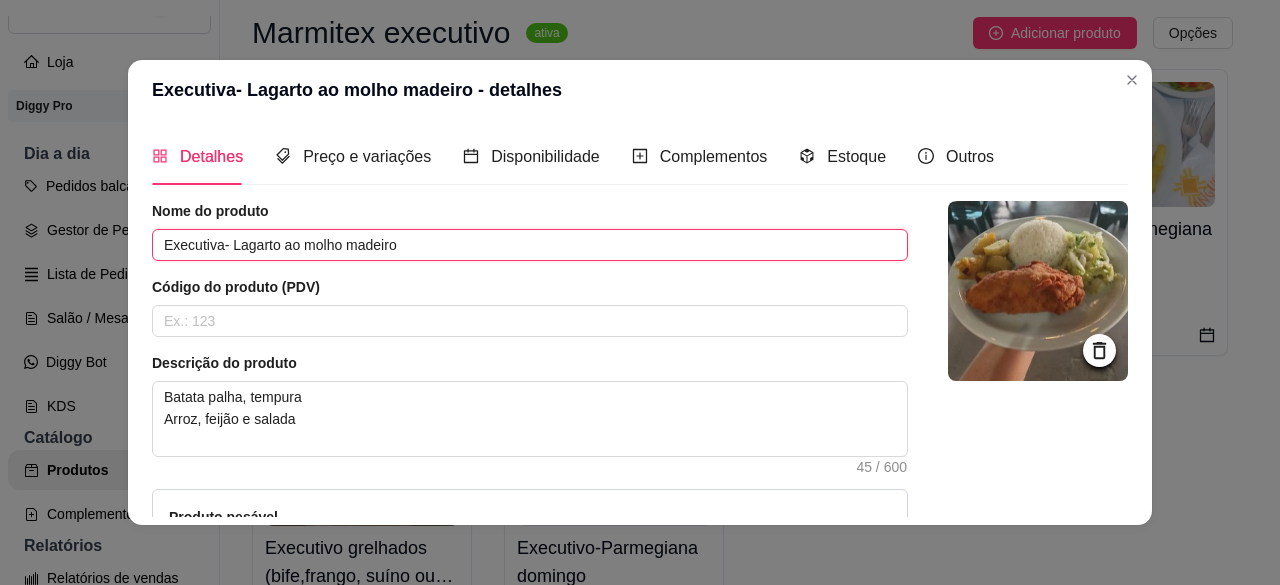 drag, startPoint x: 407, startPoint y: 236, endPoint x: 229, endPoint y: 247, distance: 178.33957 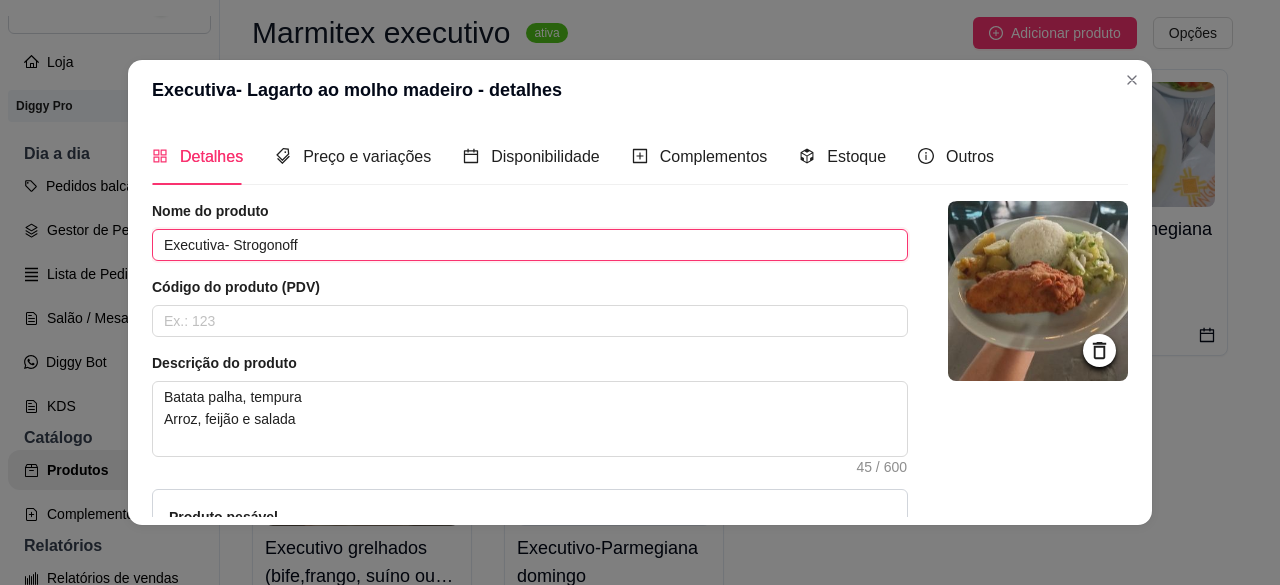 scroll, scrollTop: 285, scrollLeft: 0, axis: vertical 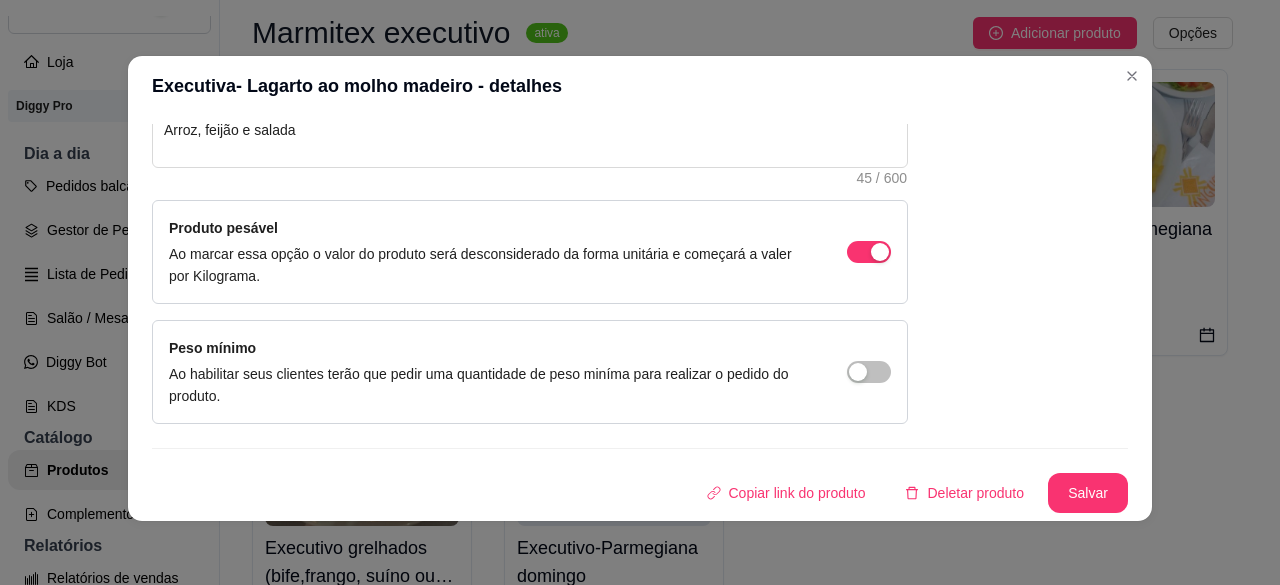 type on "Executiva- Strogonoff" 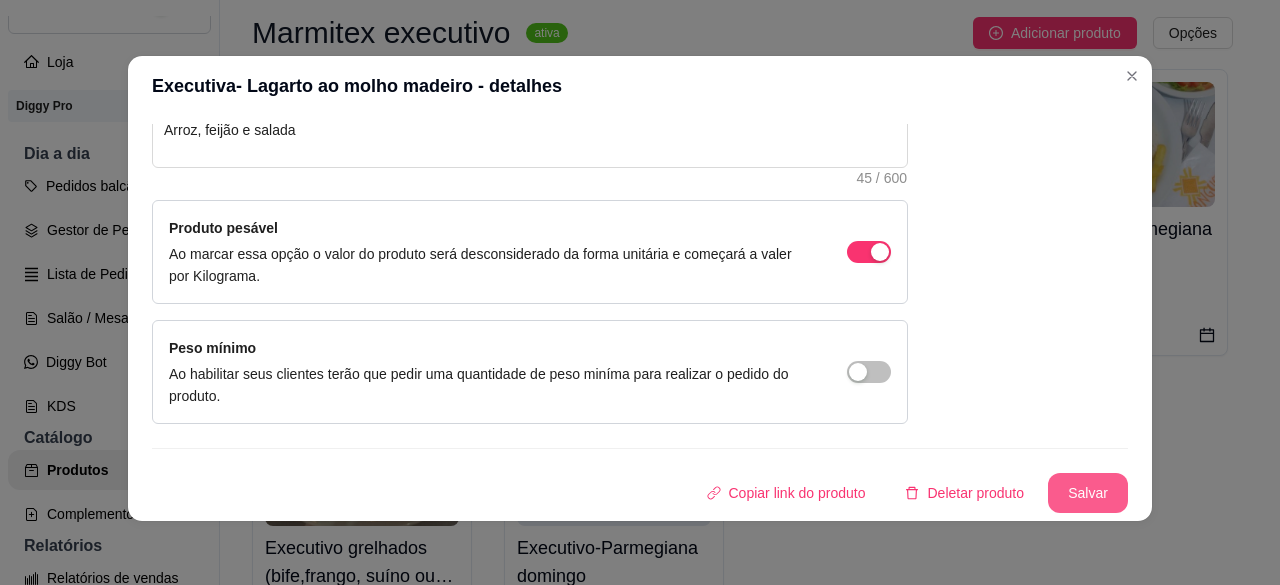click on "Salvar" at bounding box center [1088, 493] 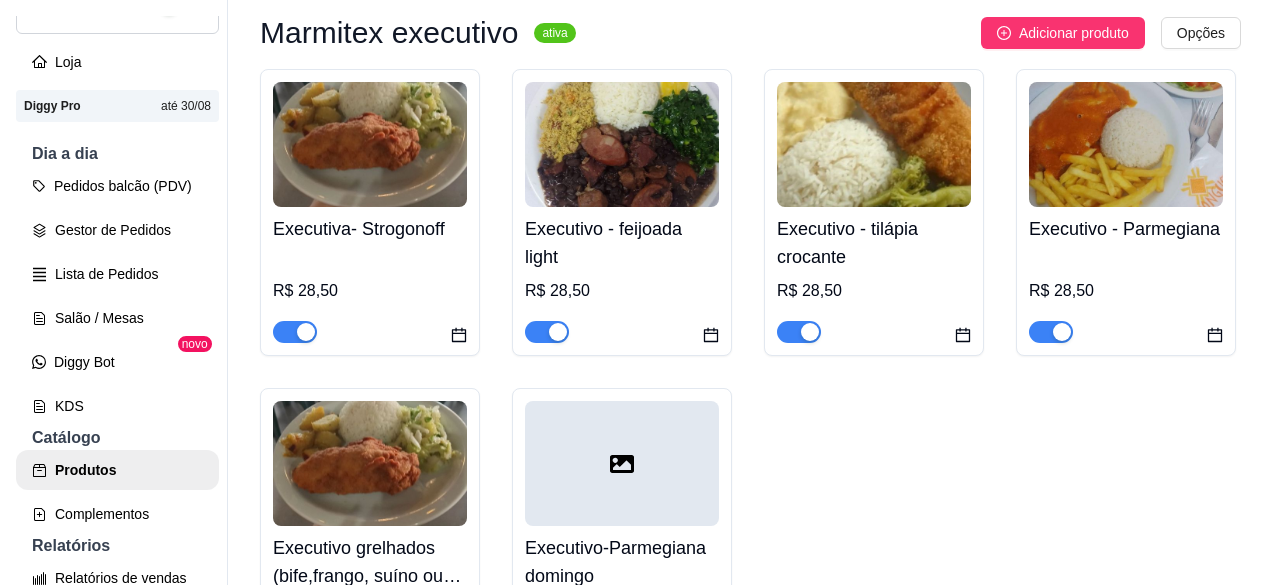 scroll, scrollTop: 1500, scrollLeft: 0, axis: vertical 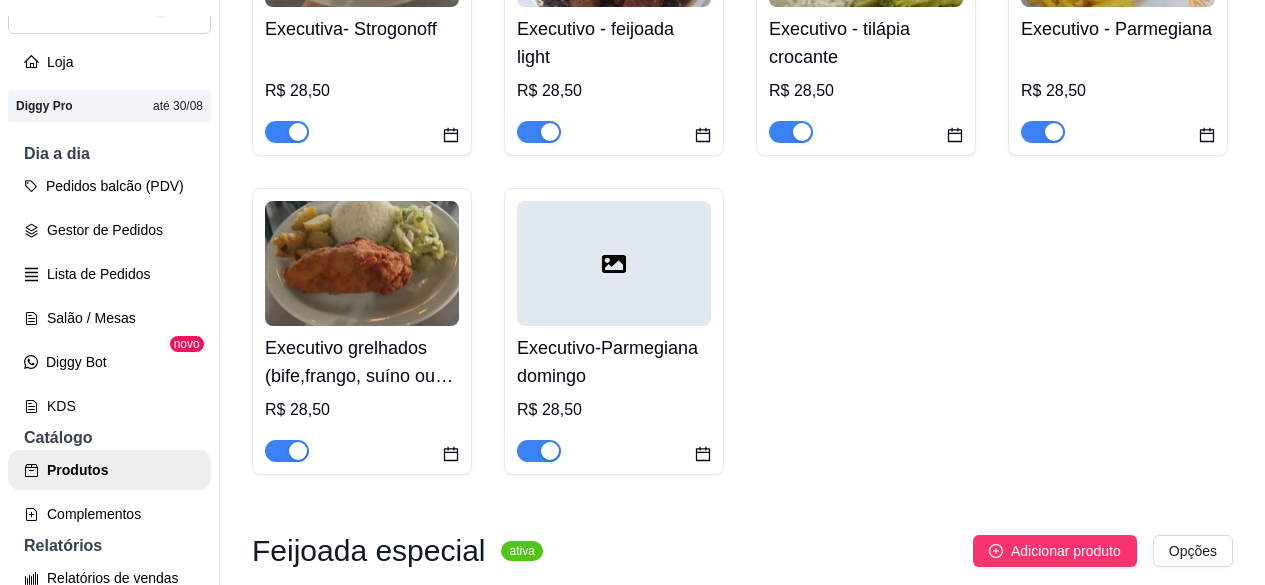 click at bounding box center (362, 263) 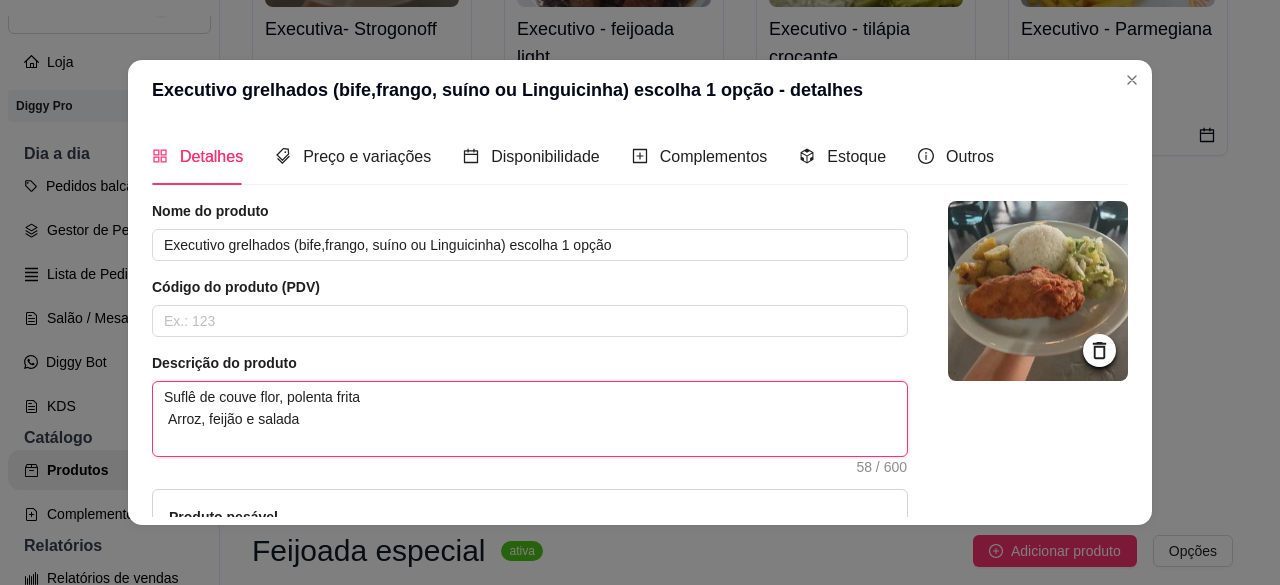 click on "Suflê de couve flor, polenta frita
Arroz, feijão e salada" at bounding box center (530, 419) 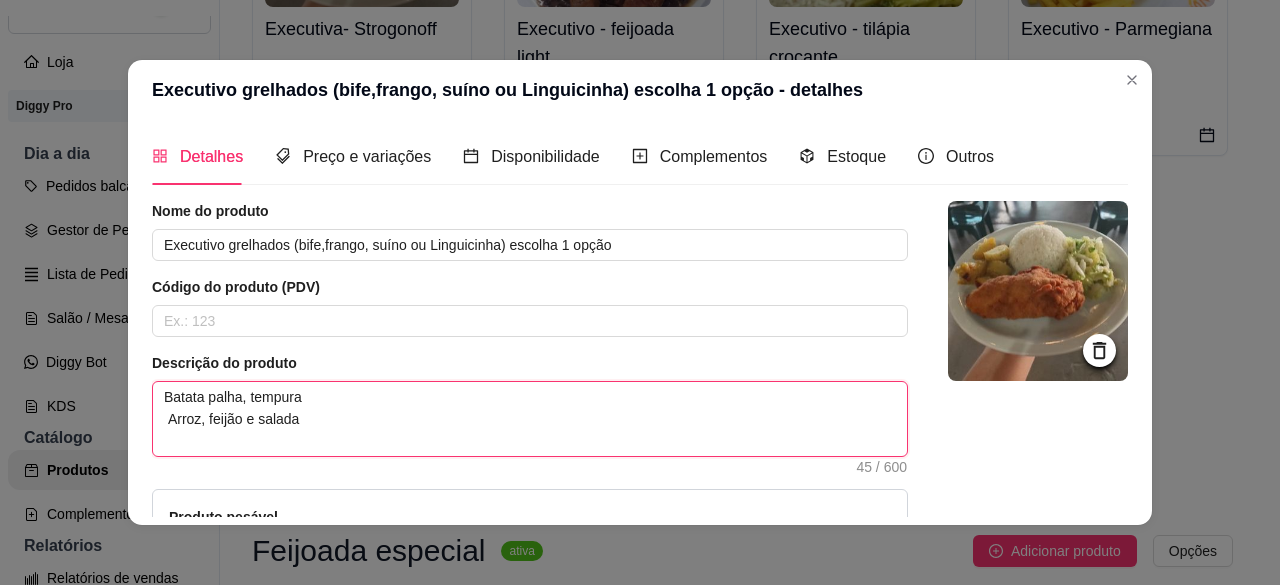 scroll, scrollTop: 263, scrollLeft: 0, axis: vertical 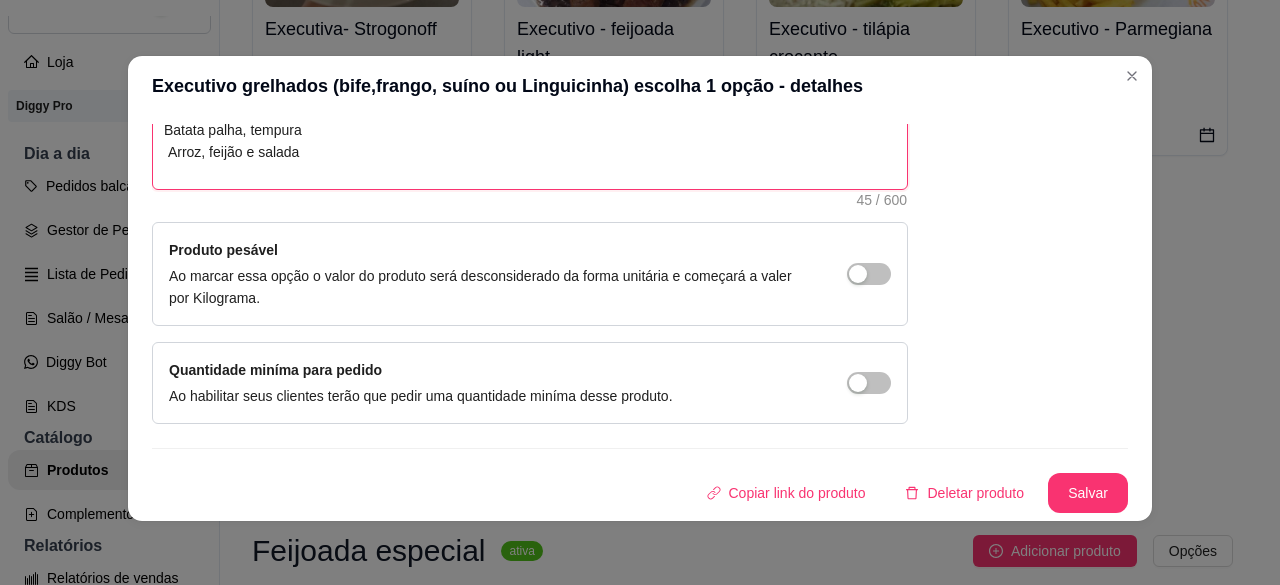 type on "Batata palha, tempura
Arroz, feijão e salada" 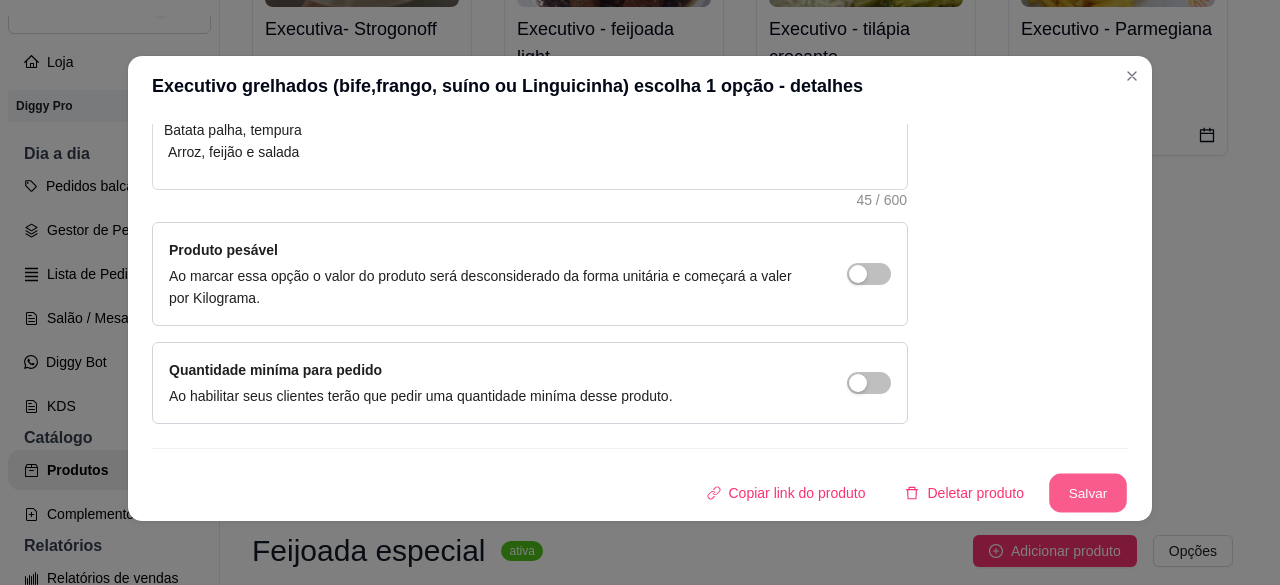 click on "Salvar" at bounding box center [1088, 493] 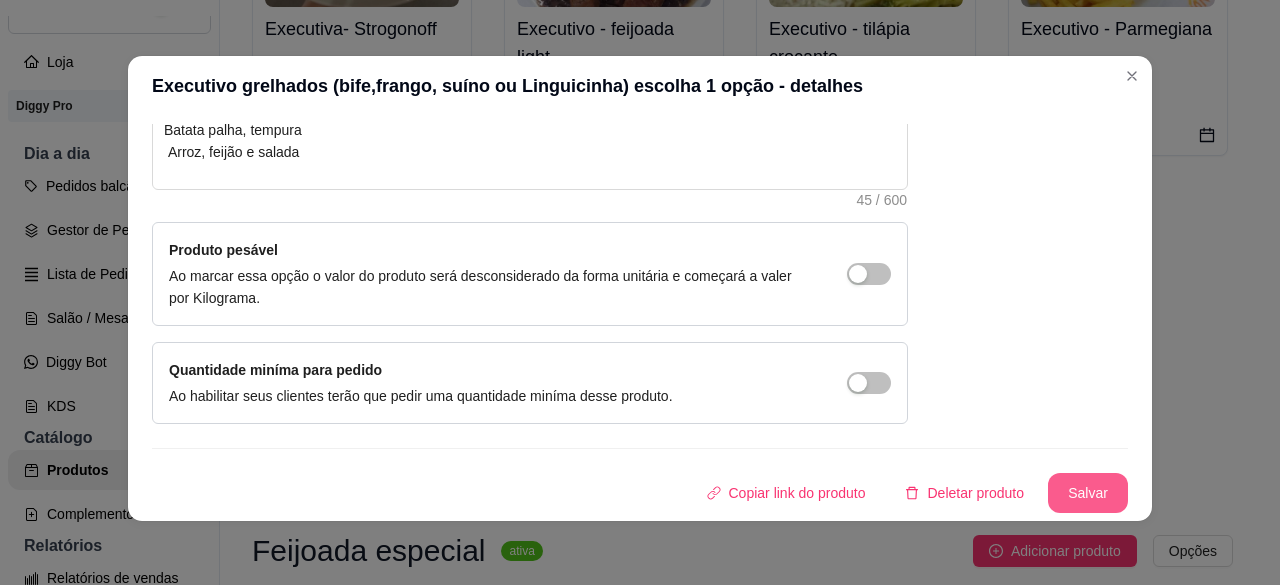 click on "Salvar" at bounding box center [1088, 493] 